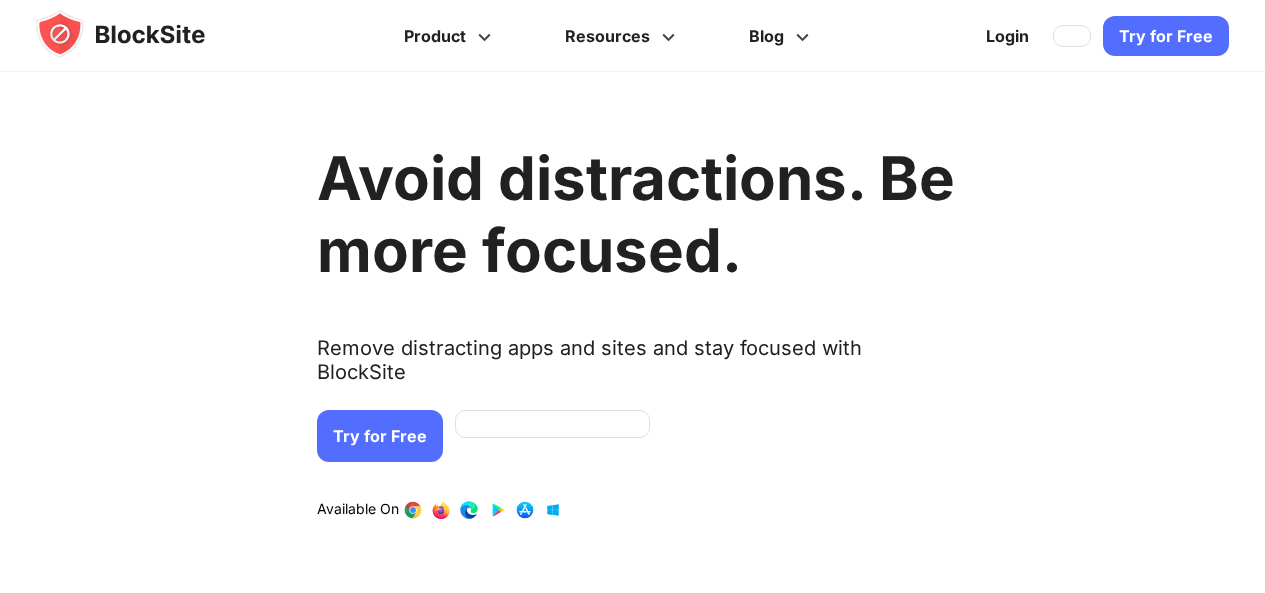 scroll, scrollTop: 0, scrollLeft: 0, axis: both 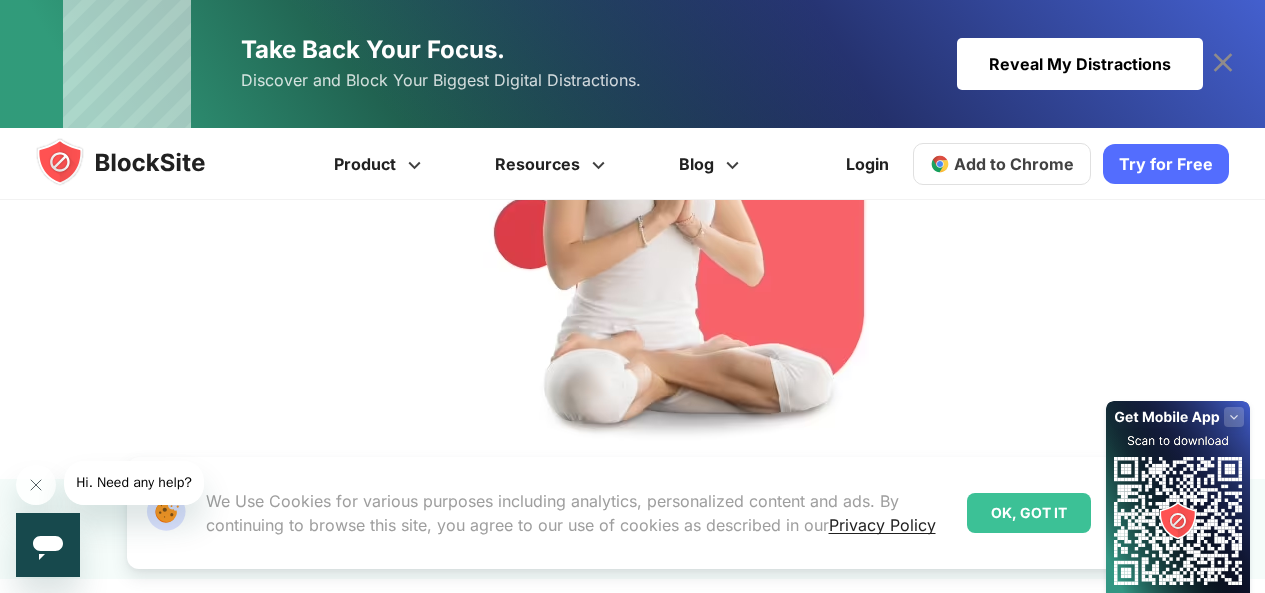 click on "OK, GOT IT" at bounding box center [1029, 513] 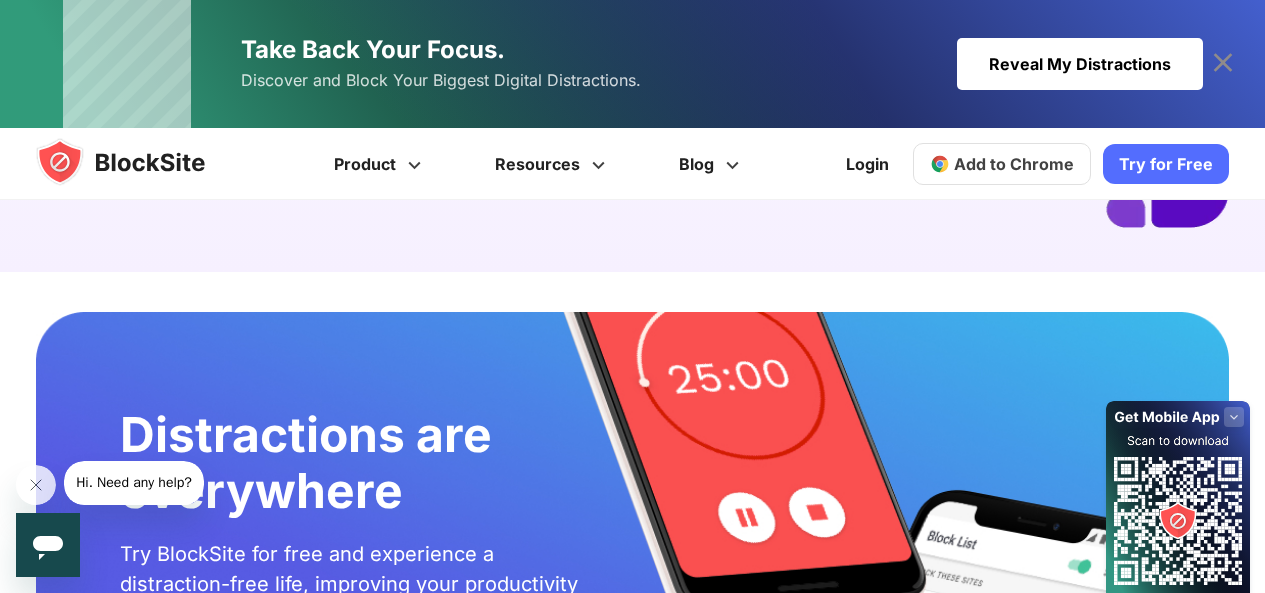 scroll, scrollTop: 3865, scrollLeft: 0, axis: vertical 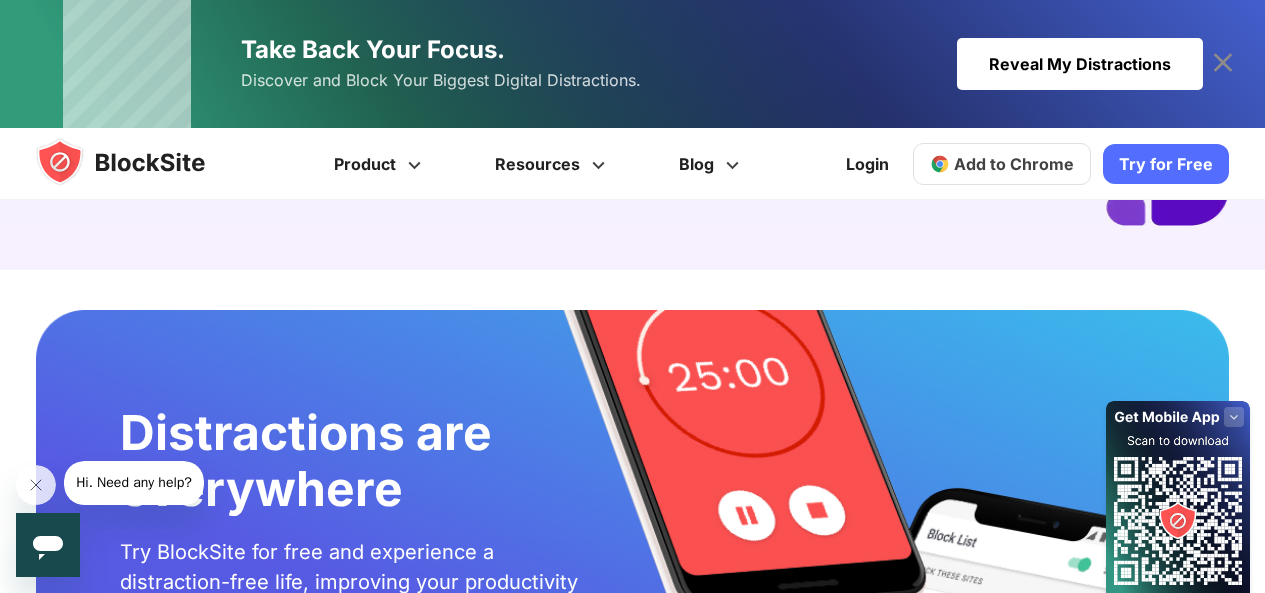 click 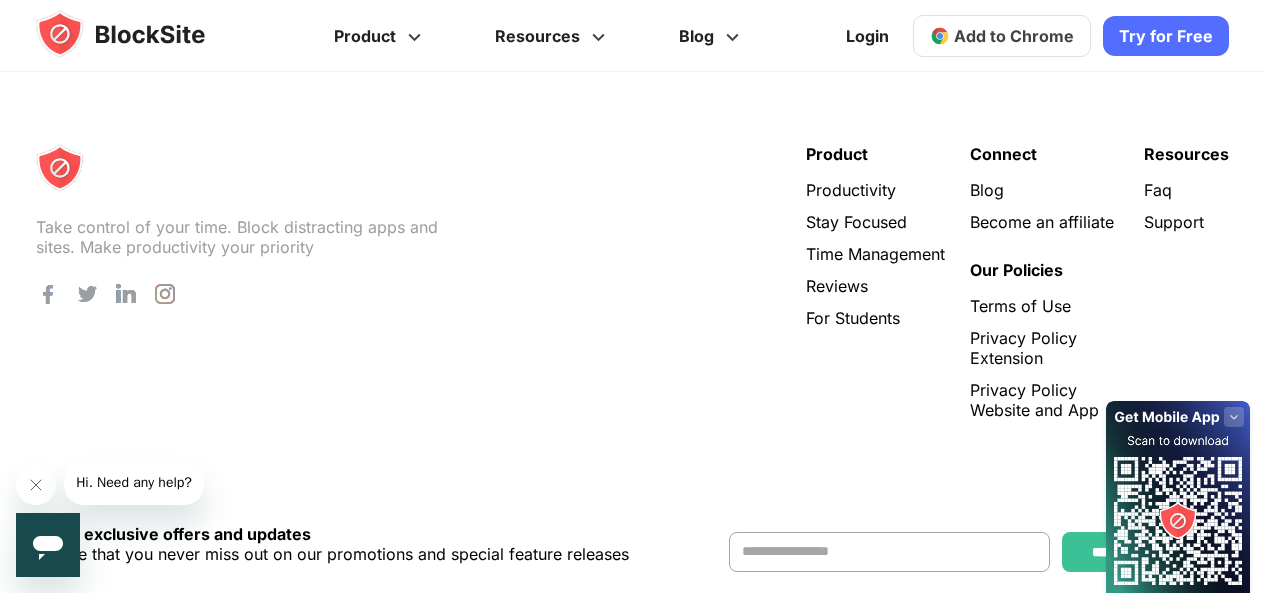 click on "Try for Free" at bounding box center [1166, 36] 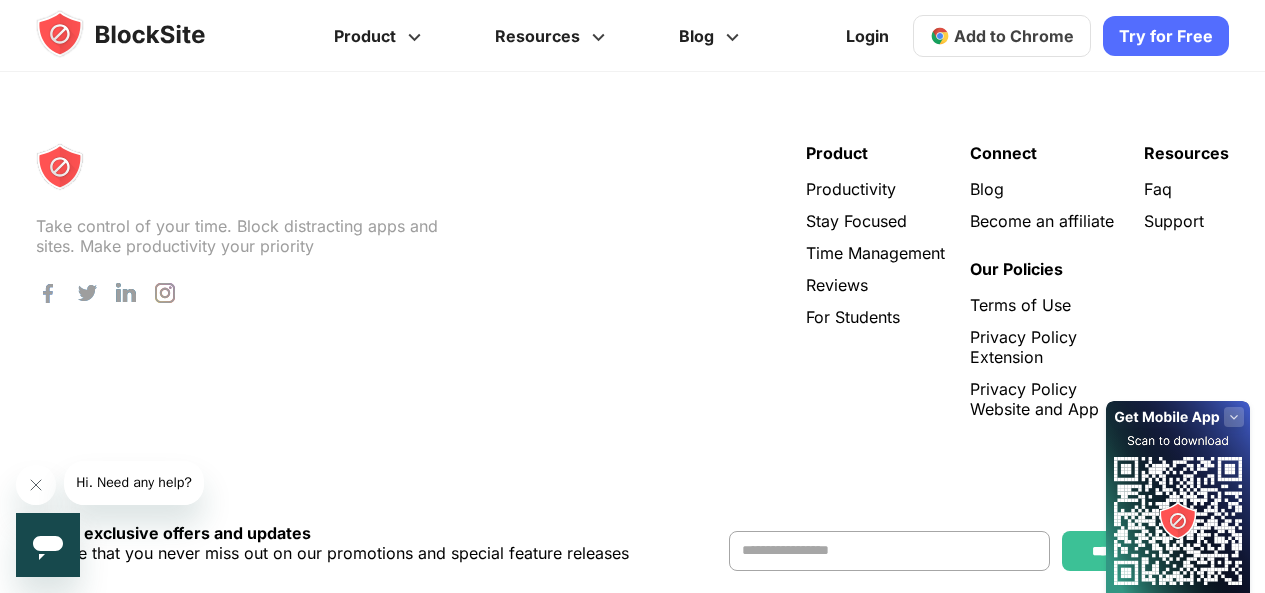 click on "Add to Chrome" at bounding box center (1014, 36) 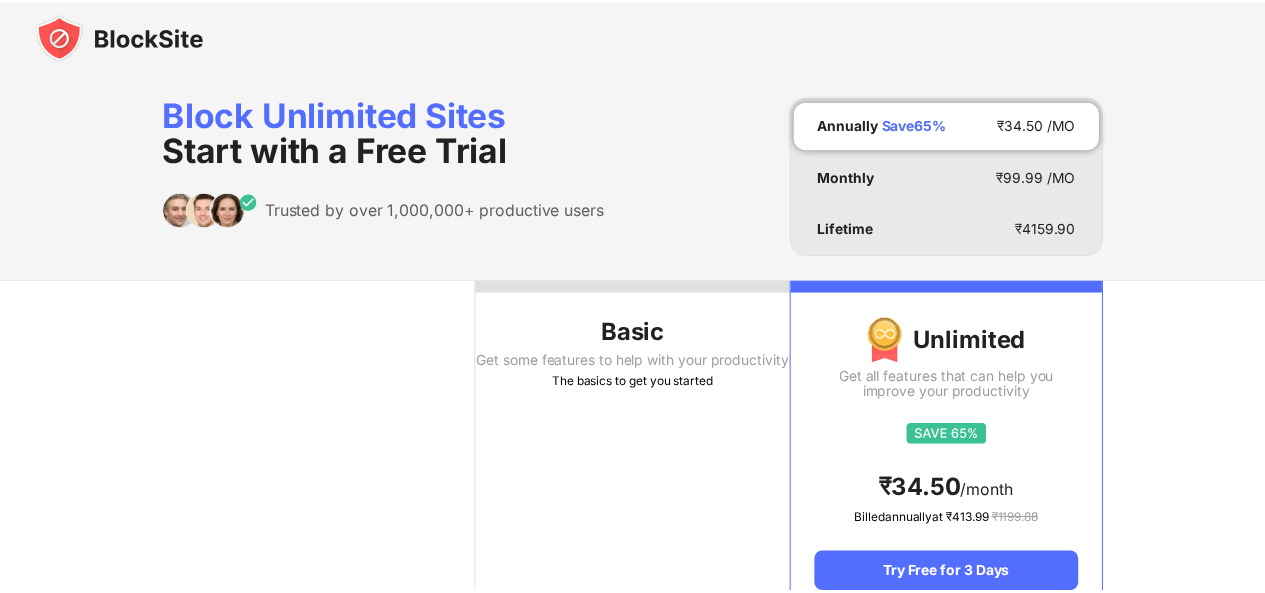 scroll, scrollTop: 0, scrollLeft: 0, axis: both 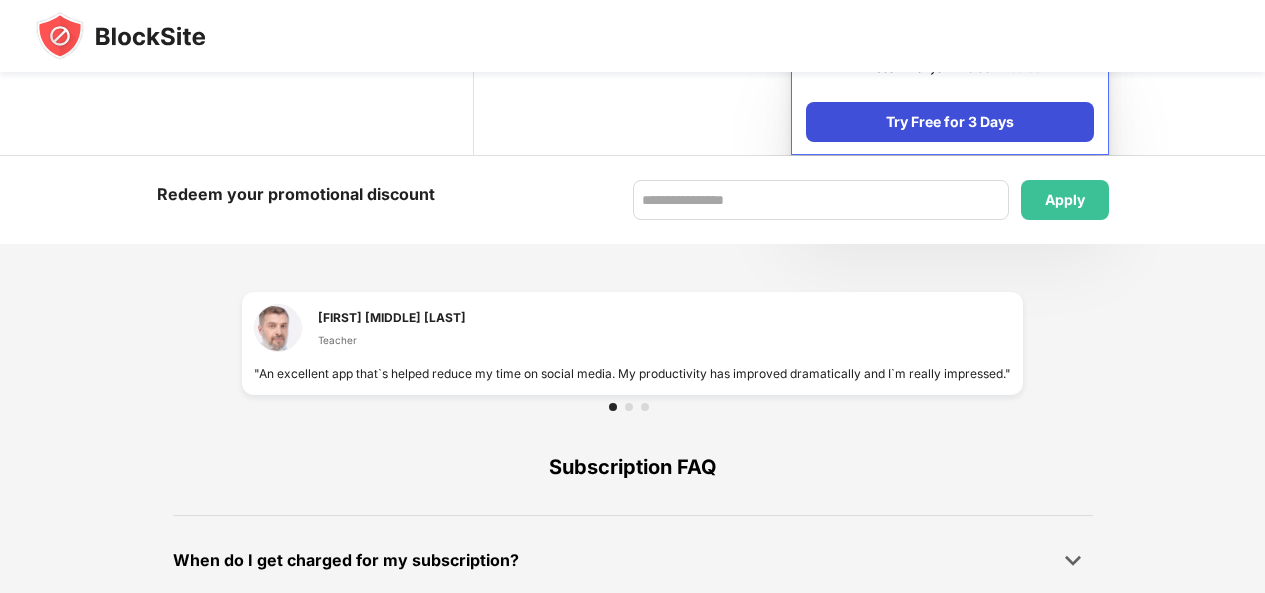 click on "Try Free for 3 Days" at bounding box center [949, 122] 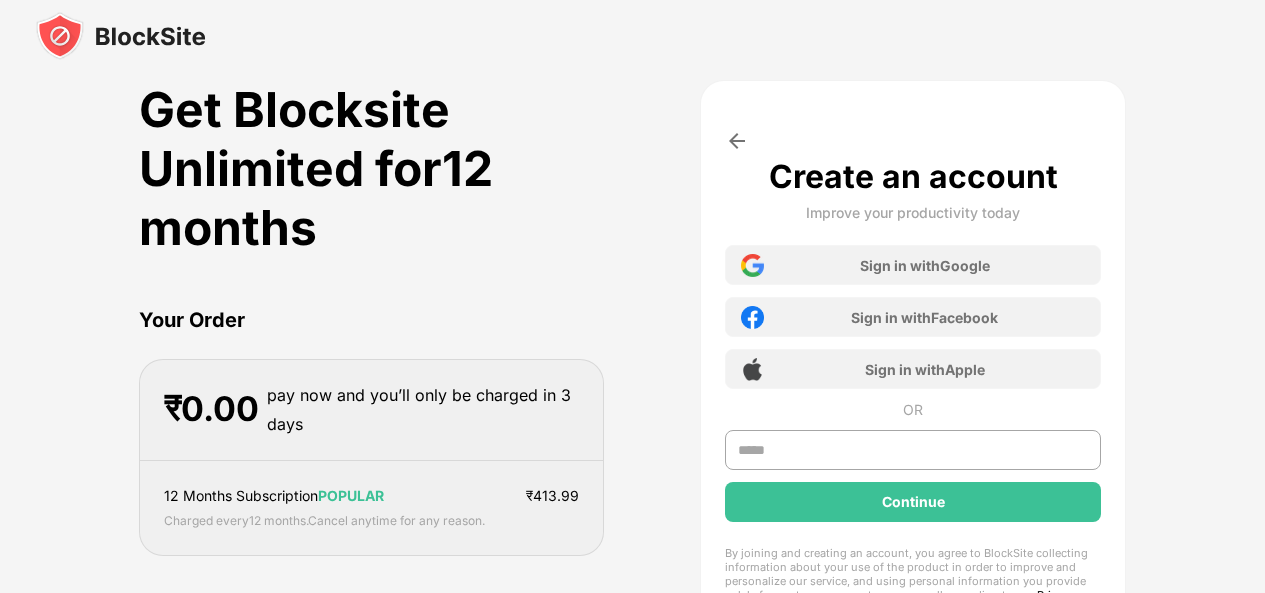 scroll, scrollTop: 13, scrollLeft: 0, axis: vertical 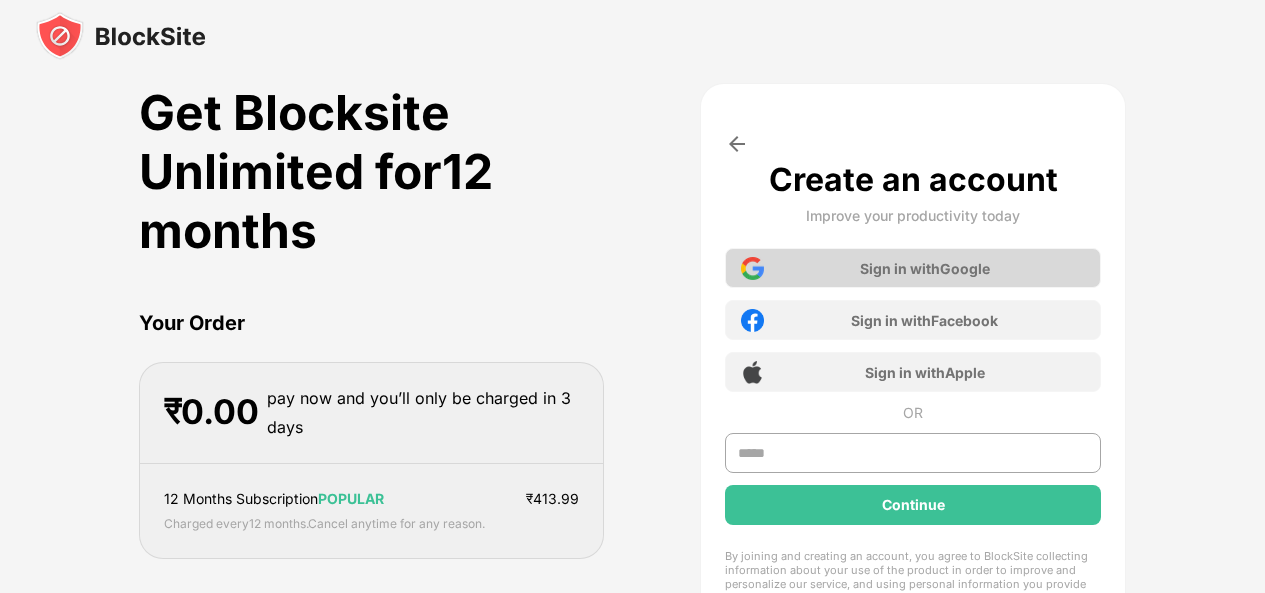 click on "Sign in with  Google" at bounding box center (912, 268) 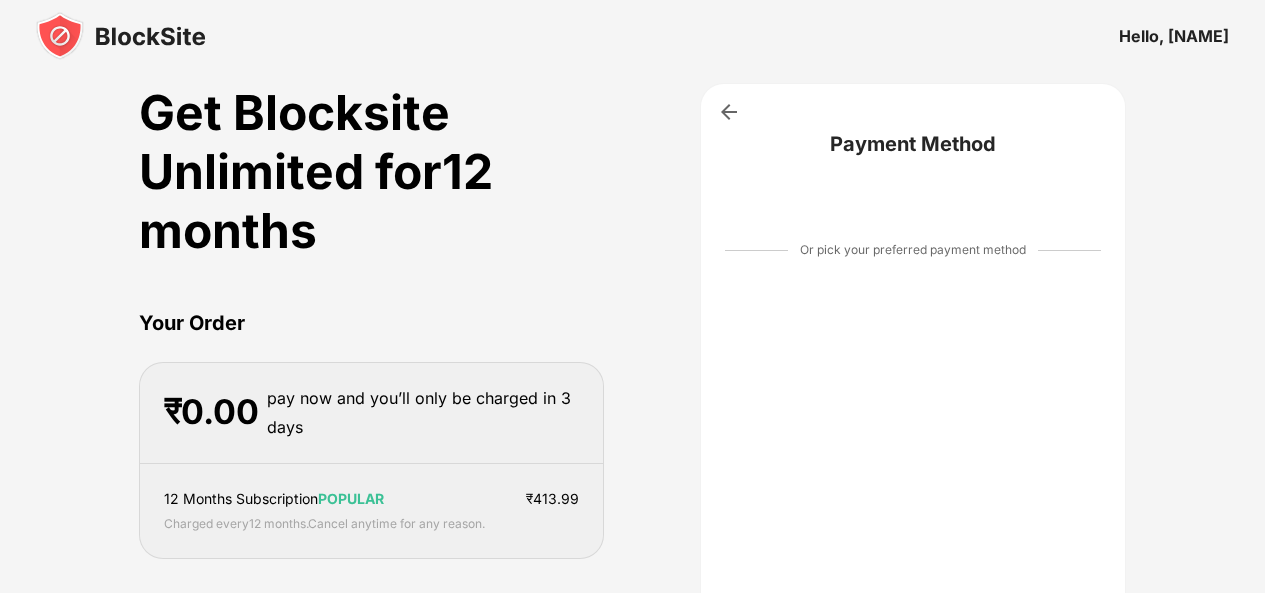 click at bounding box center (729, 112) 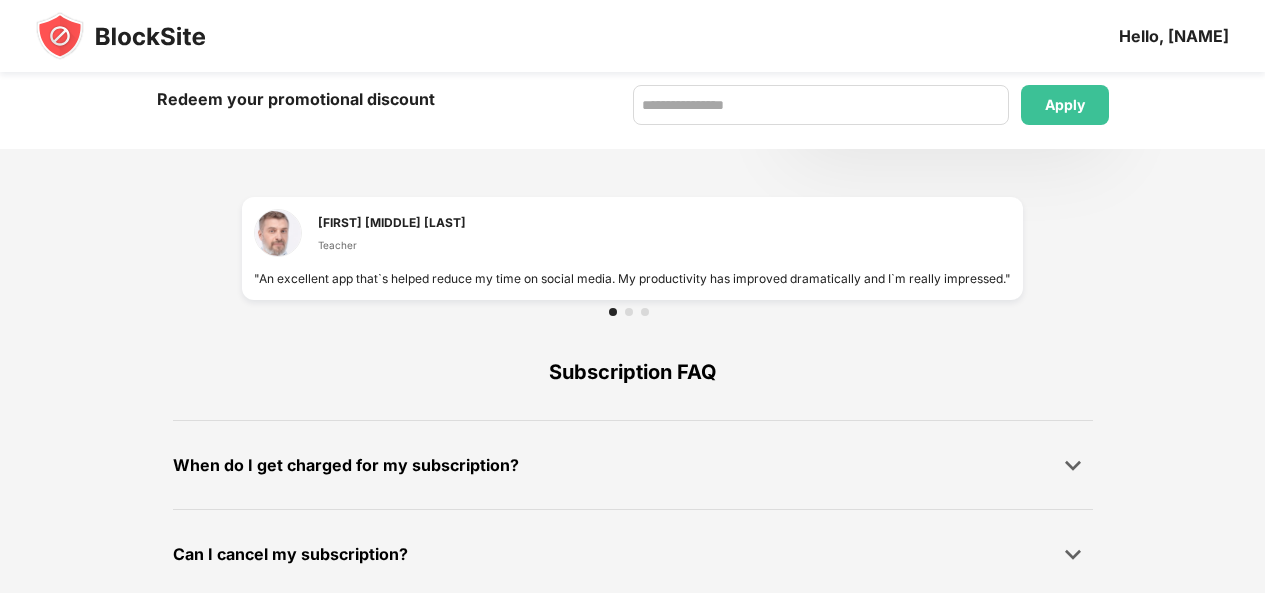 scroll, scrollTop: 1461, scrollLeft: 0, axis: vertical 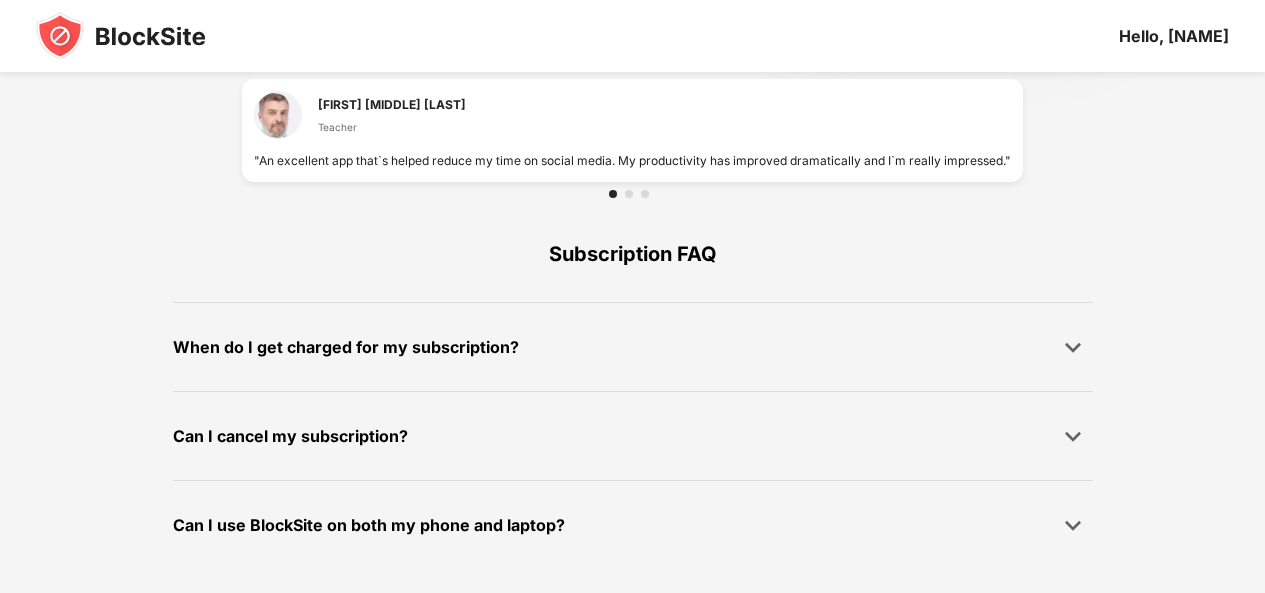 click on "Hello, [NAME]" at bounding box center [1174, 36] 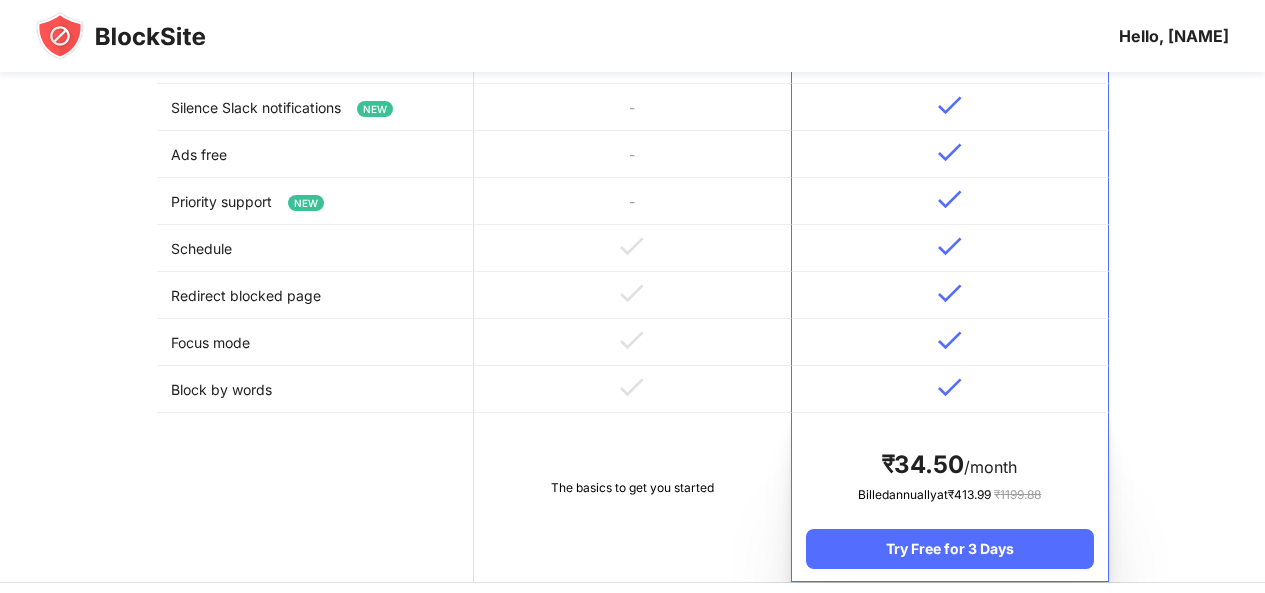scroll, scrollTop: 0, scrollLeft: 0, axis: both 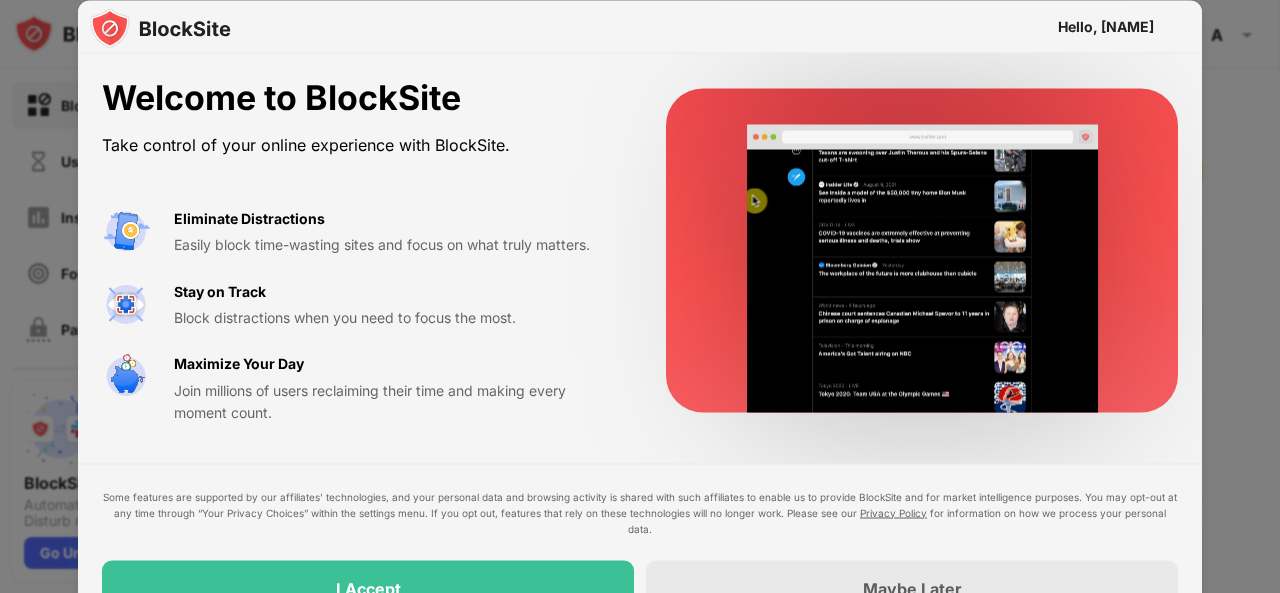 click on "I Accept" at bounding box center (368, 588) 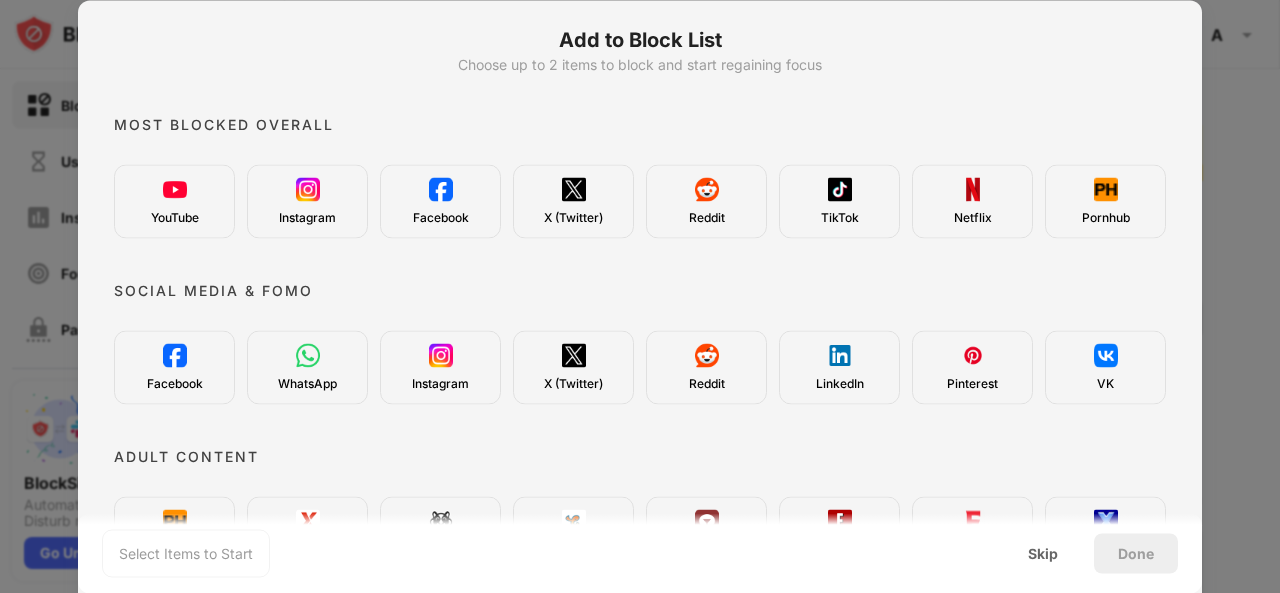 click on "YouTube" at bounding box center [174, 201] 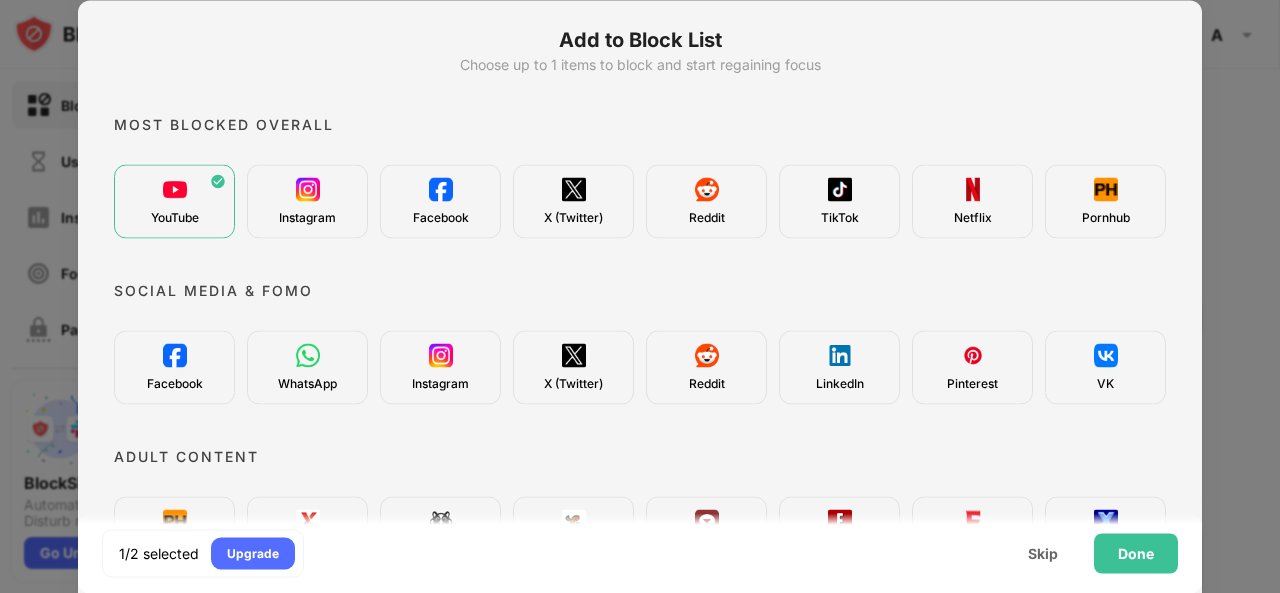 click at bounding box center (308, 189) 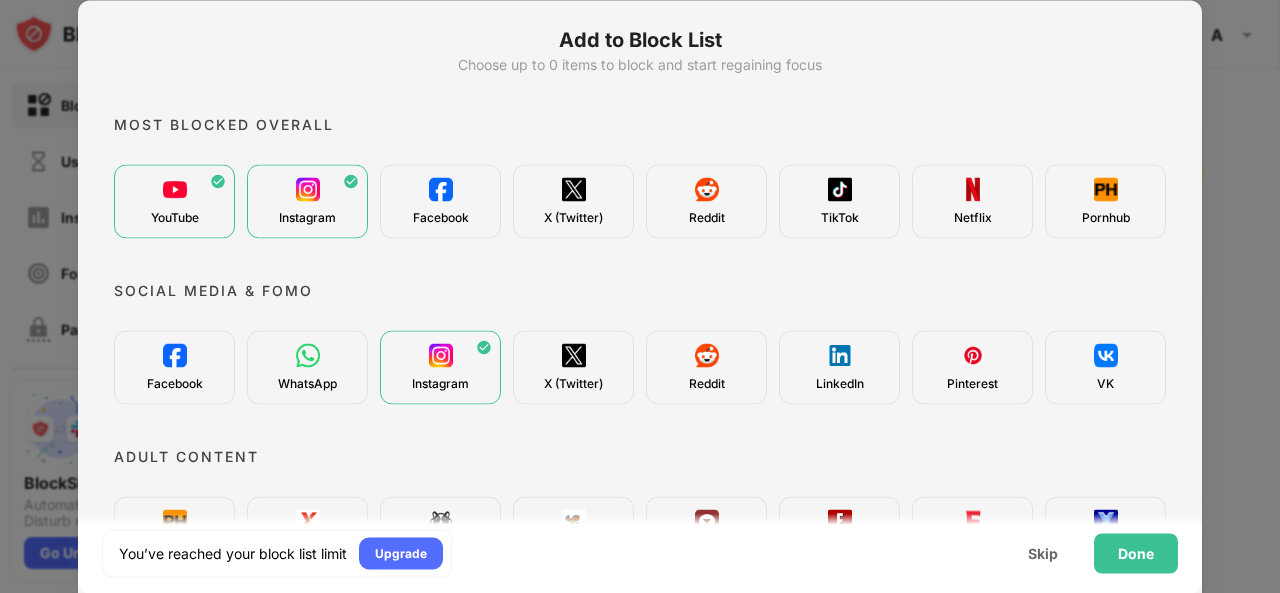 scroll, scrollTop: 0, scrollLeft: 0, axis: both 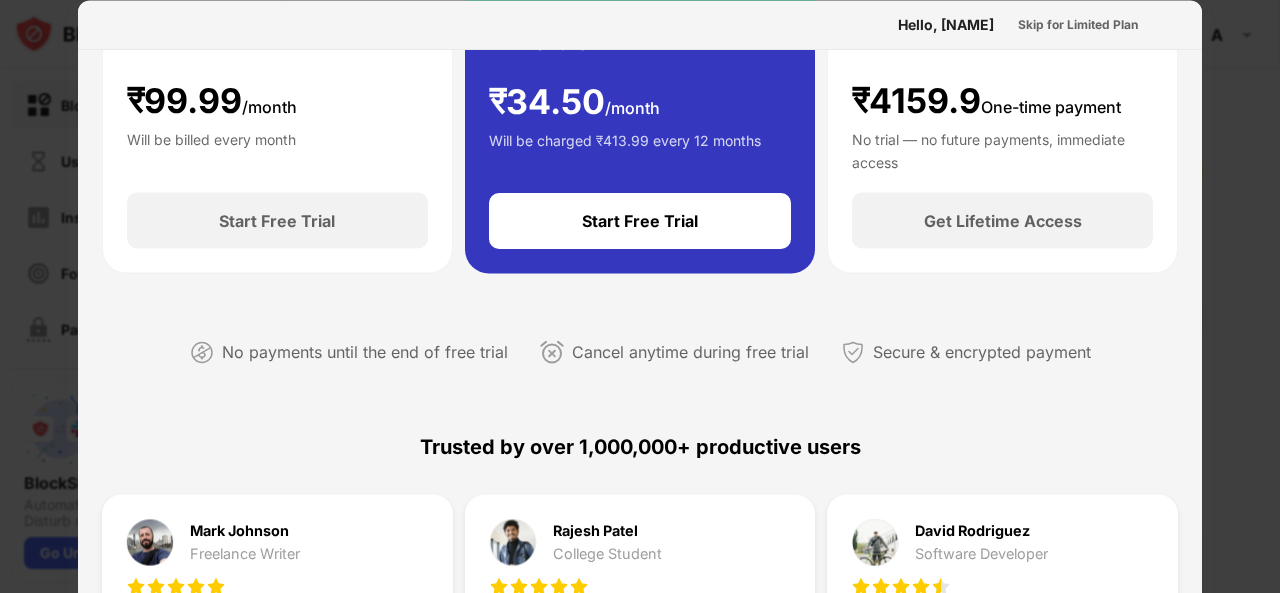 click on "Start Free Trial" at bounding box center (640, 222) 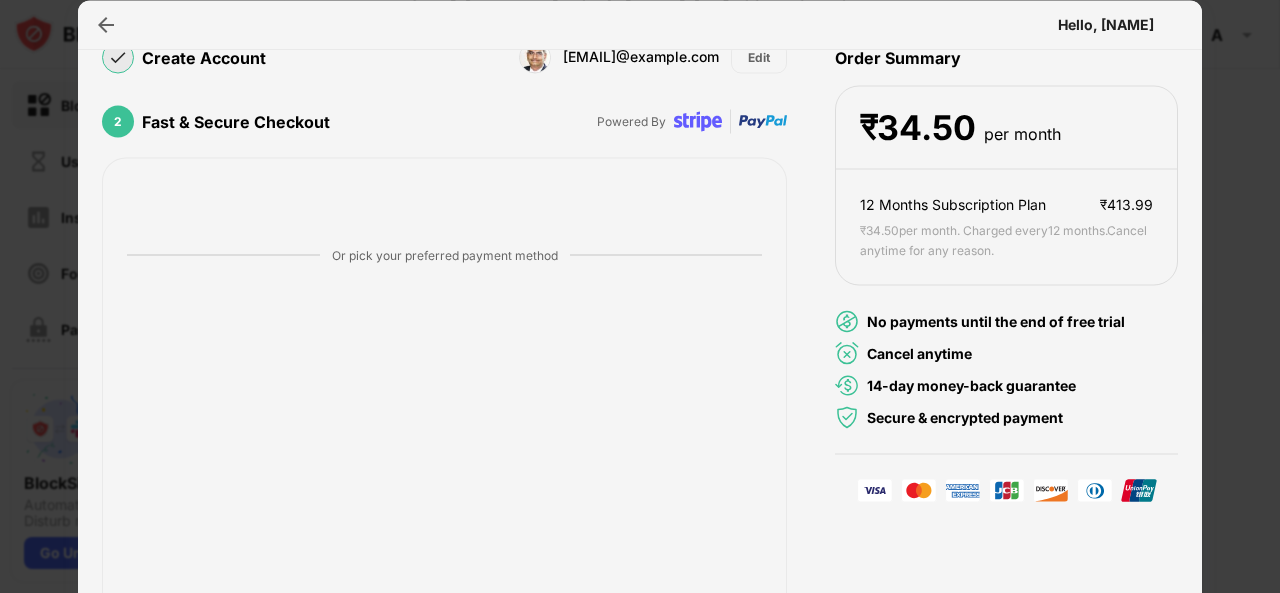scroll, scrollTop: 194, scrollLeft: 0, axis: vertical 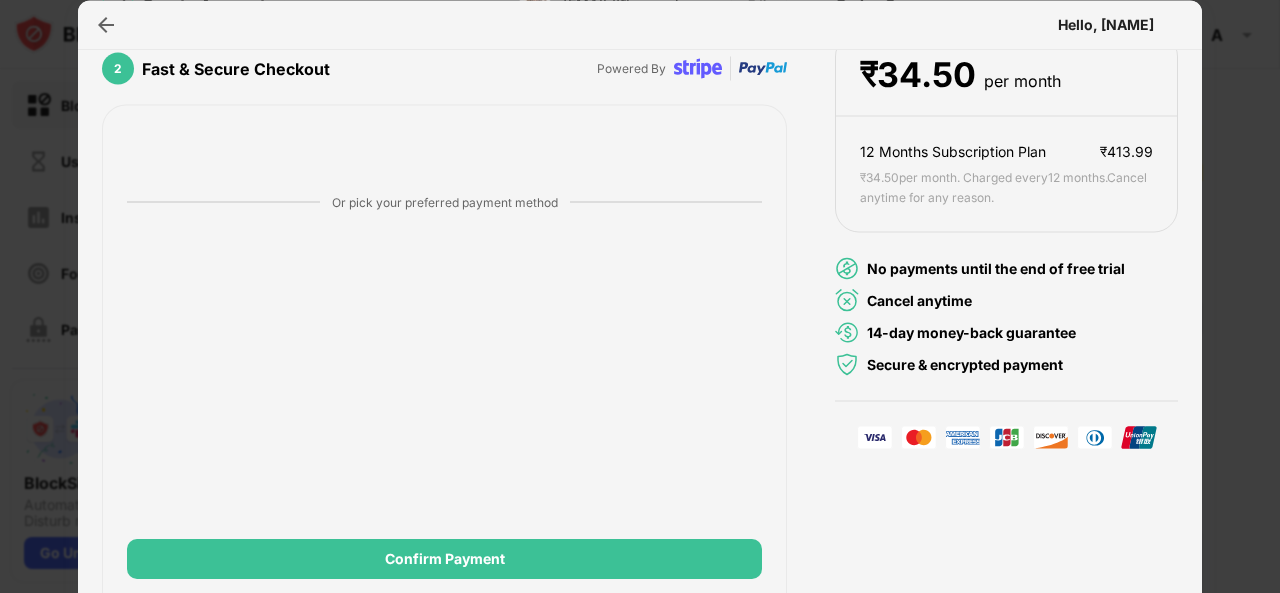 click at bounding box center (640, 296) 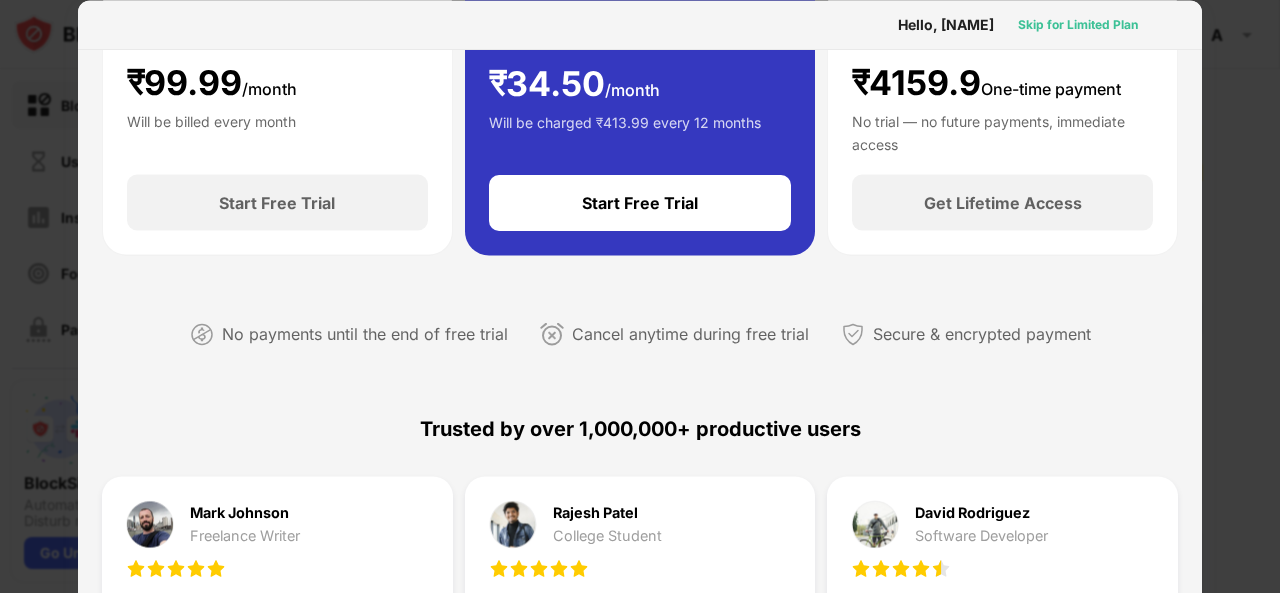click on "Skip for Limited Plan" at bounding box center (1078, 24) 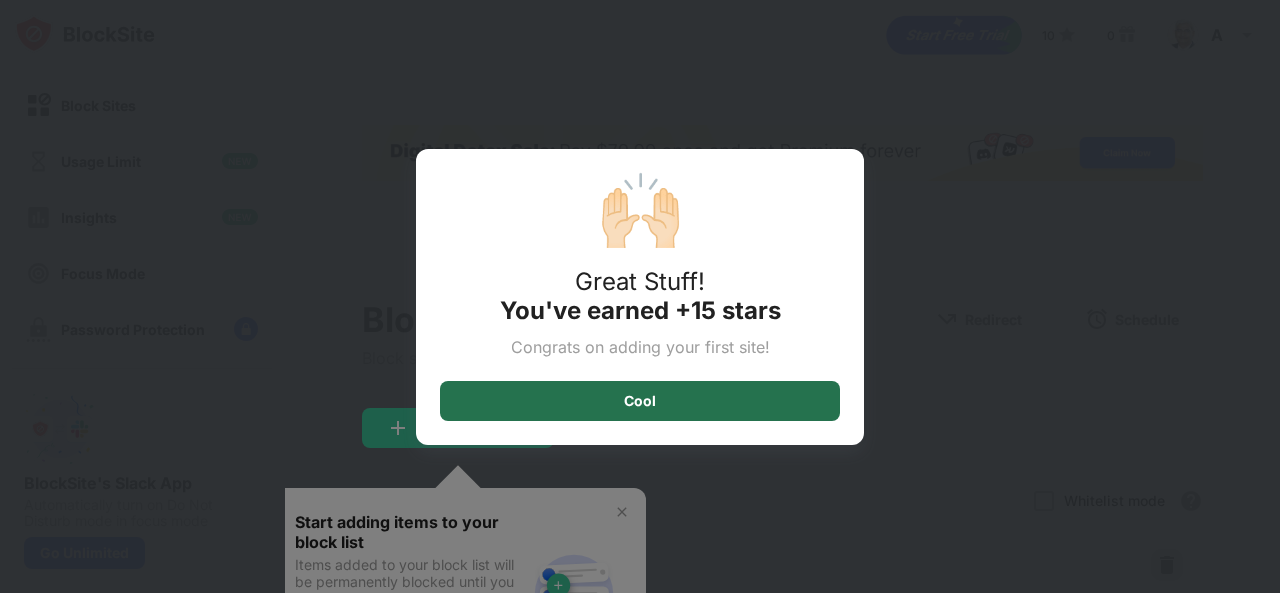 click on "Cool" at bounding box center (640, 401) 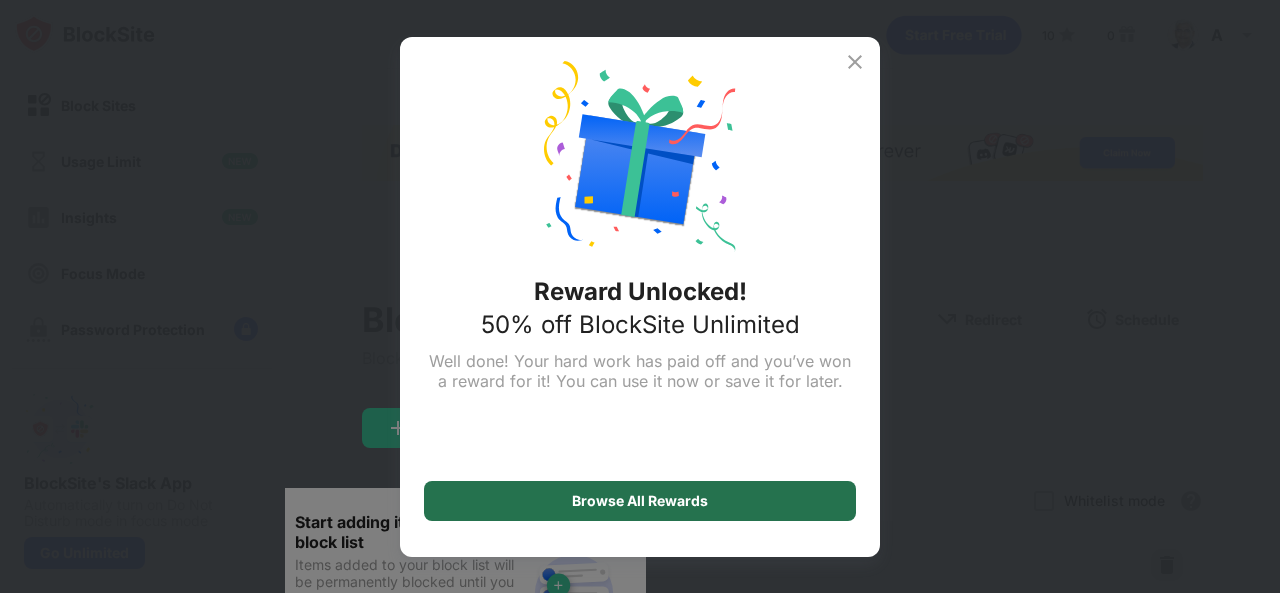 click on "Browse All Rewards" at bounding box center [640, 501] 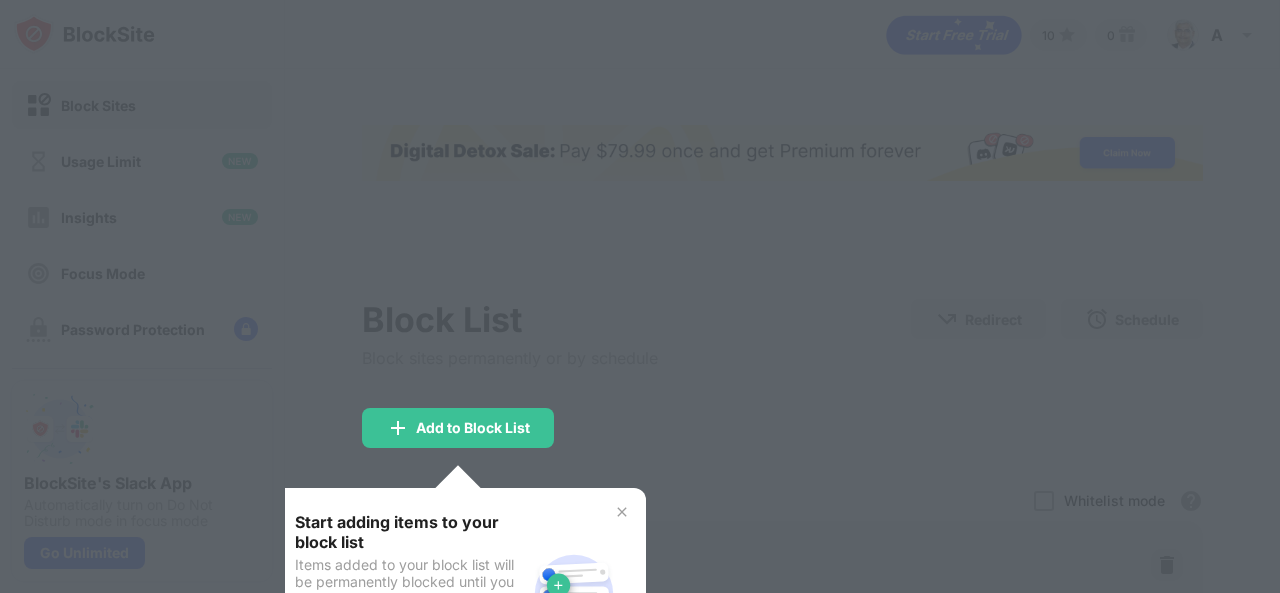 scroll, scrollTop: 0, scrollLeft: 0, axis: both 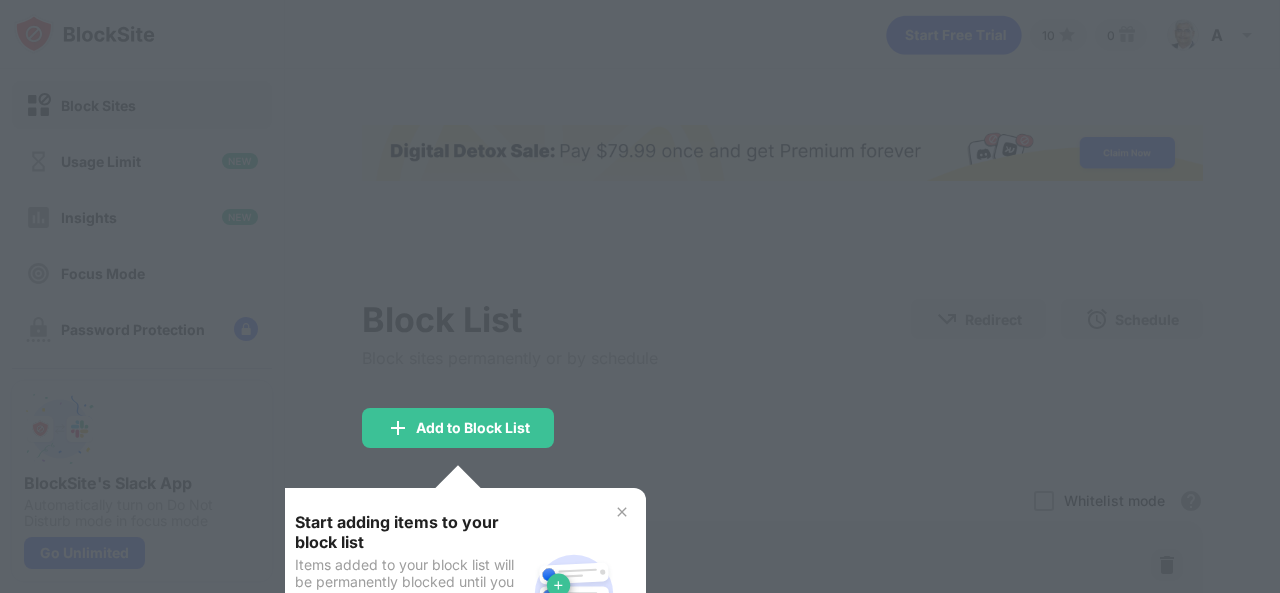 click on "Start adding items to your block list Items added to your block list will be permanently blocked until you remove them from your list or set a schedule Next 1  of  3" at bounding box center [458, 594] 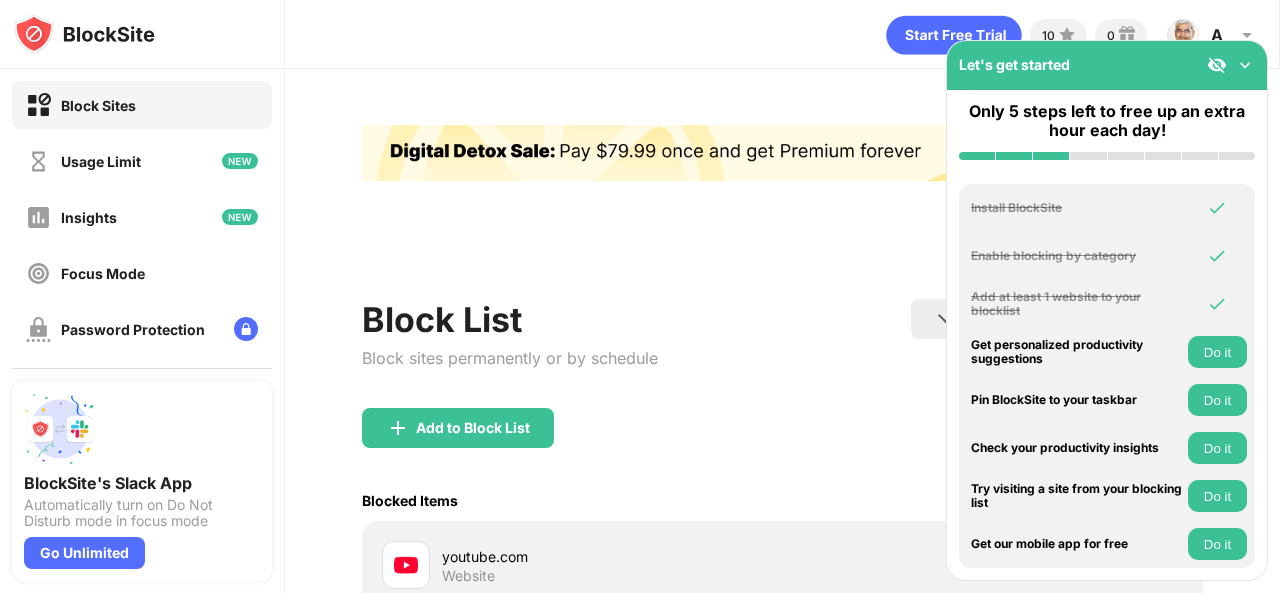 scroll, scrollTop: 0, scrollLeft: 0, axis: both 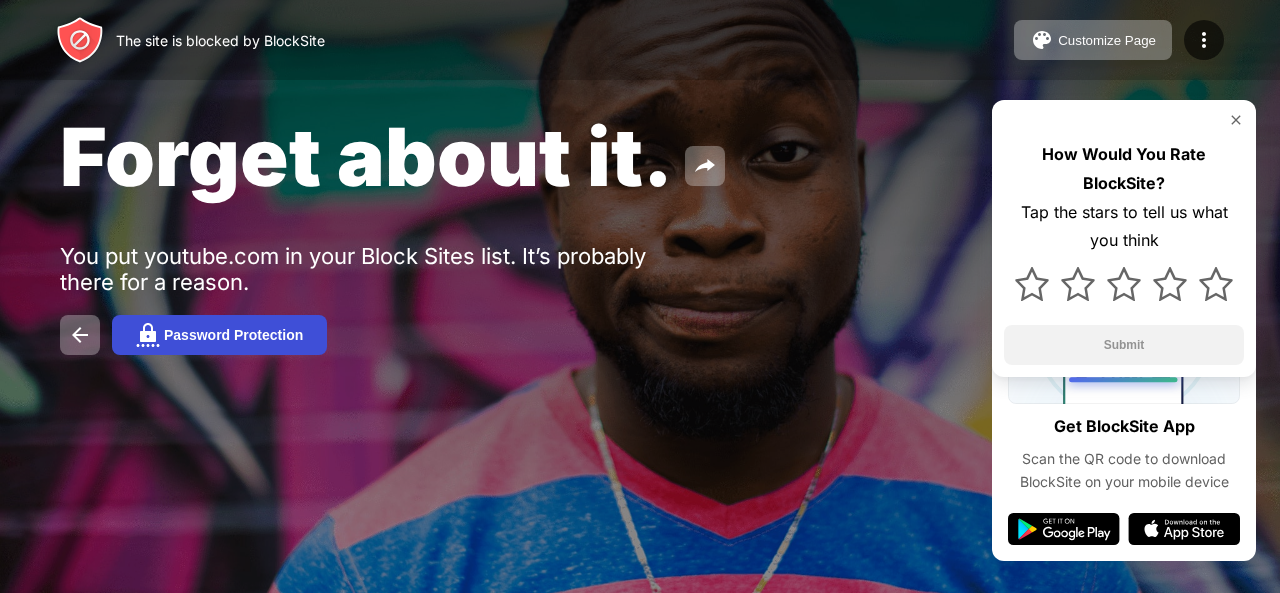 click on "Password Protection" at bounding box center (233, 335) 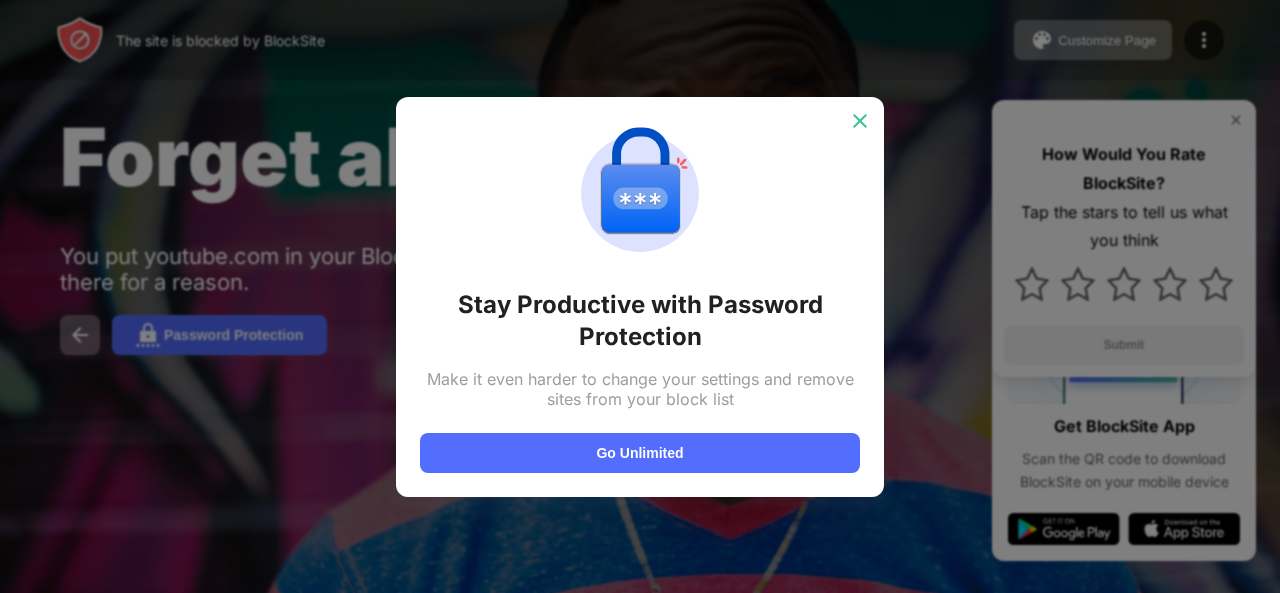 click at bounding box center (860, 121) 